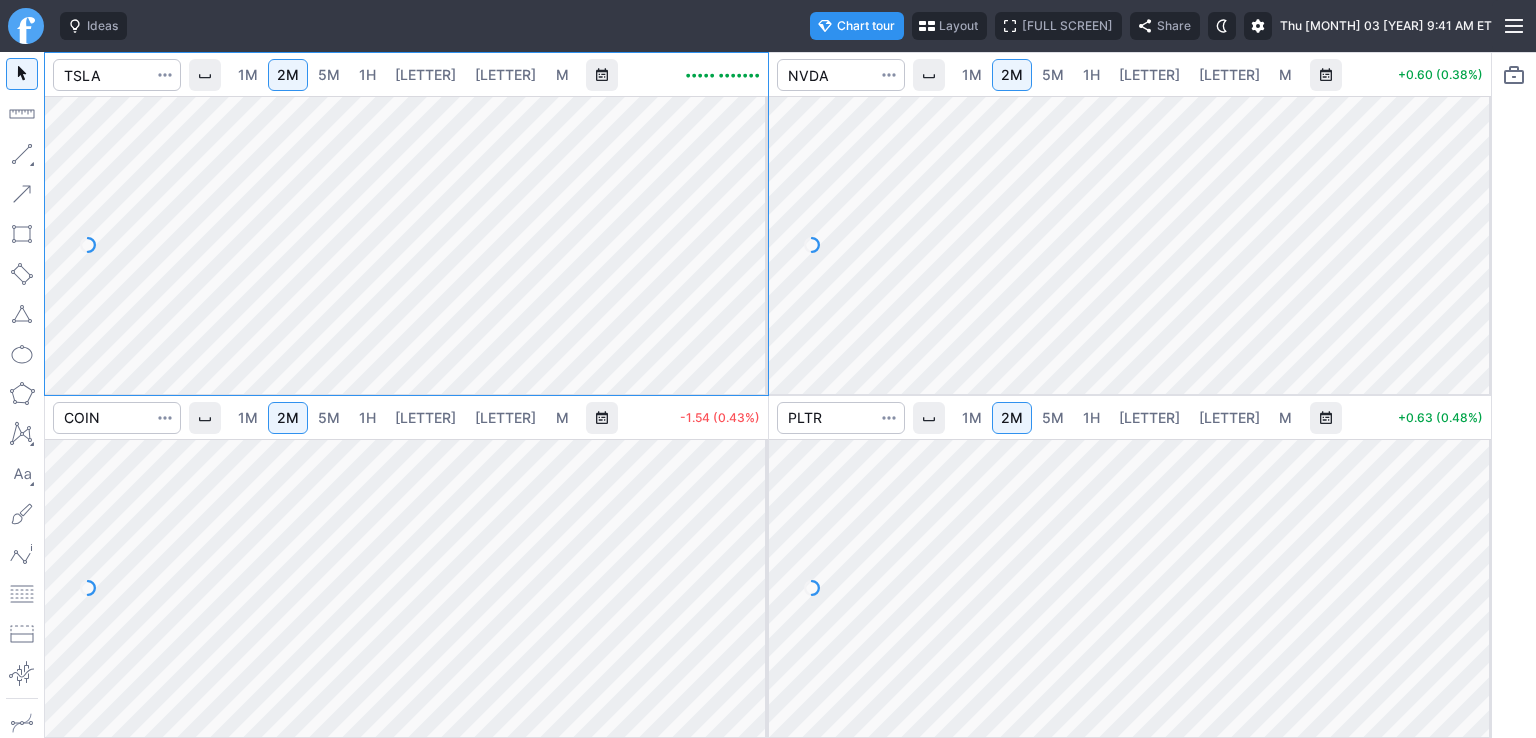 scroll, scrollTop: 0, scrollLeft: 0, axis: both 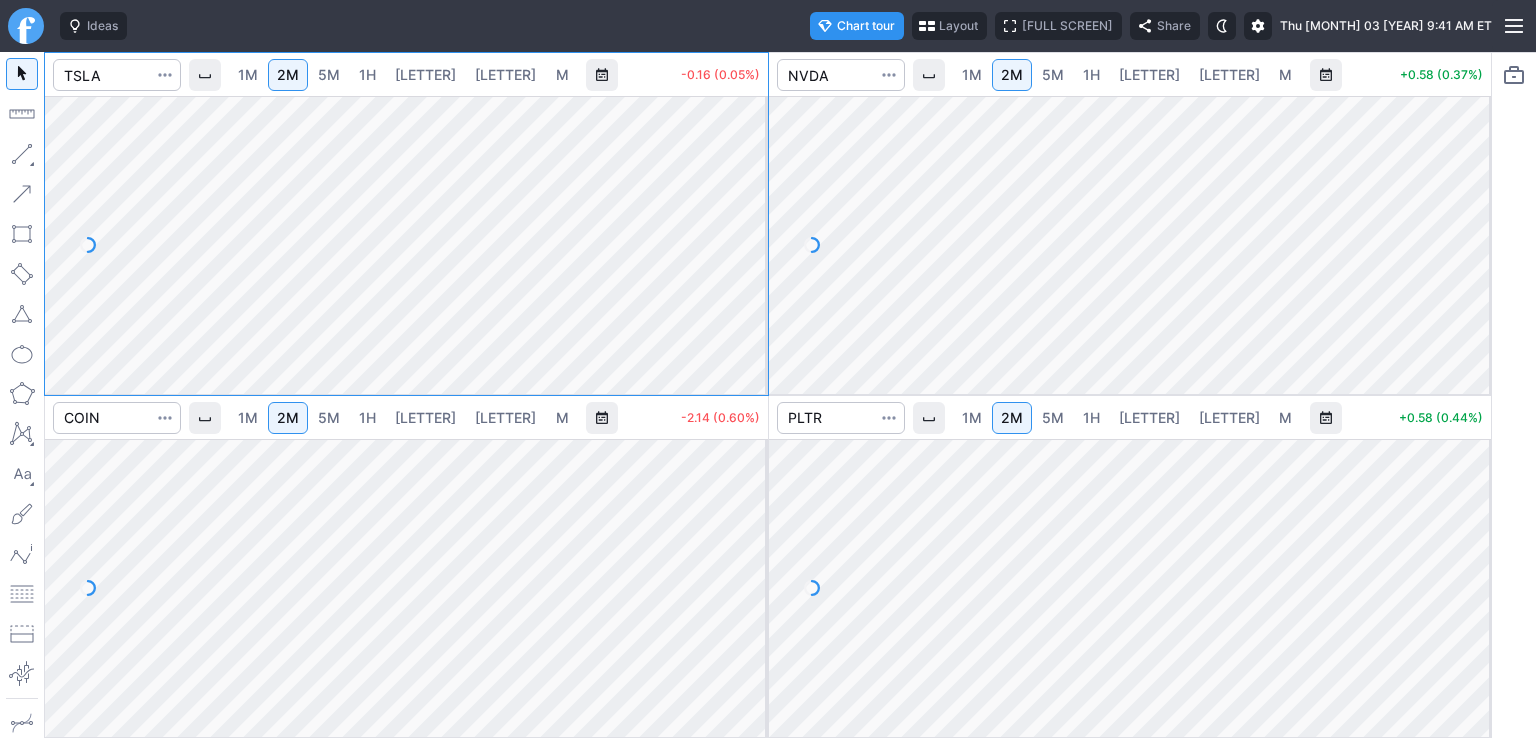 drag, startPoint x: 756, startPoint y: 150, endPoint x: 742, endPoint y: 227, distance: 78.26238 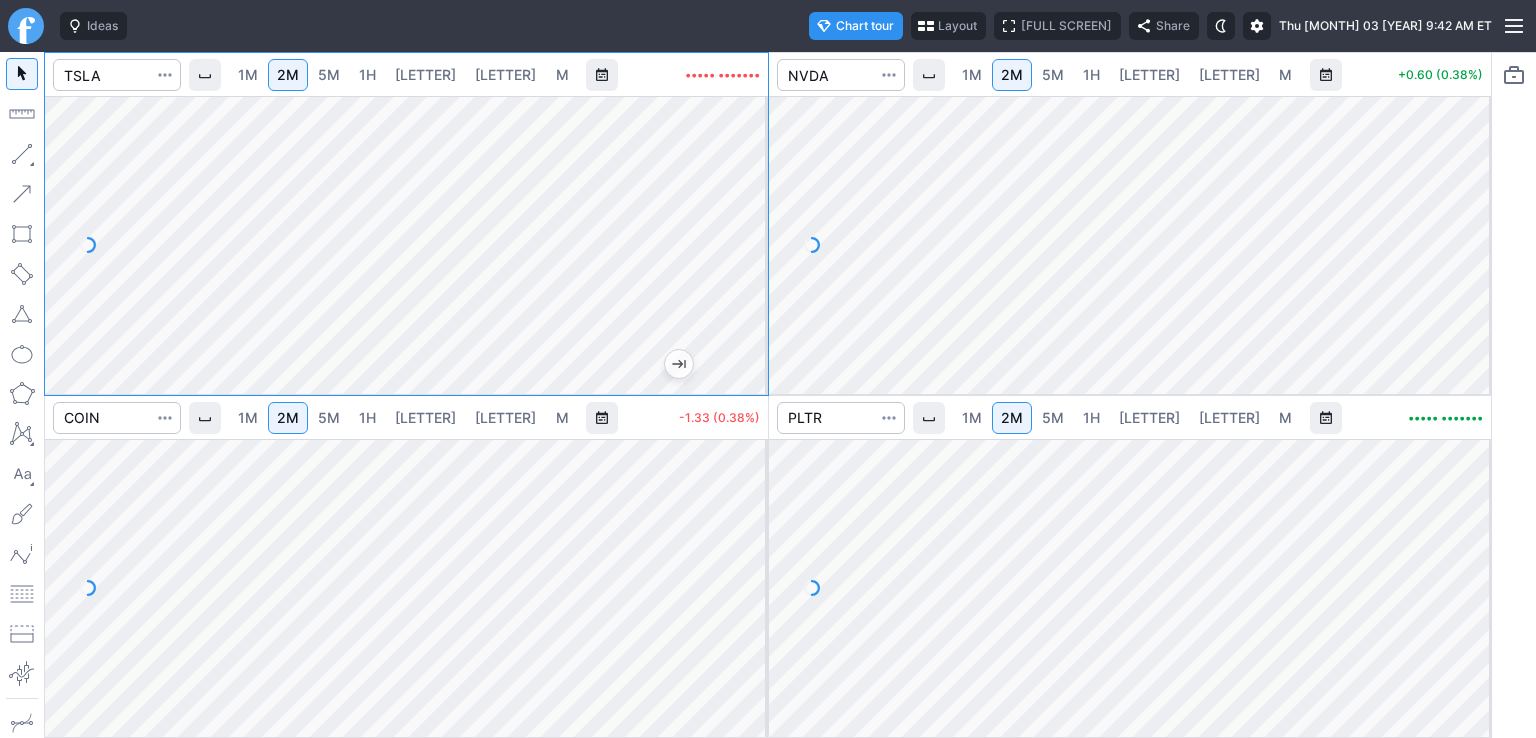 drag, startPoint x: 759, startPoint y: 510, endPoint x: 752, endPoint y: 568, distance: 58.420887 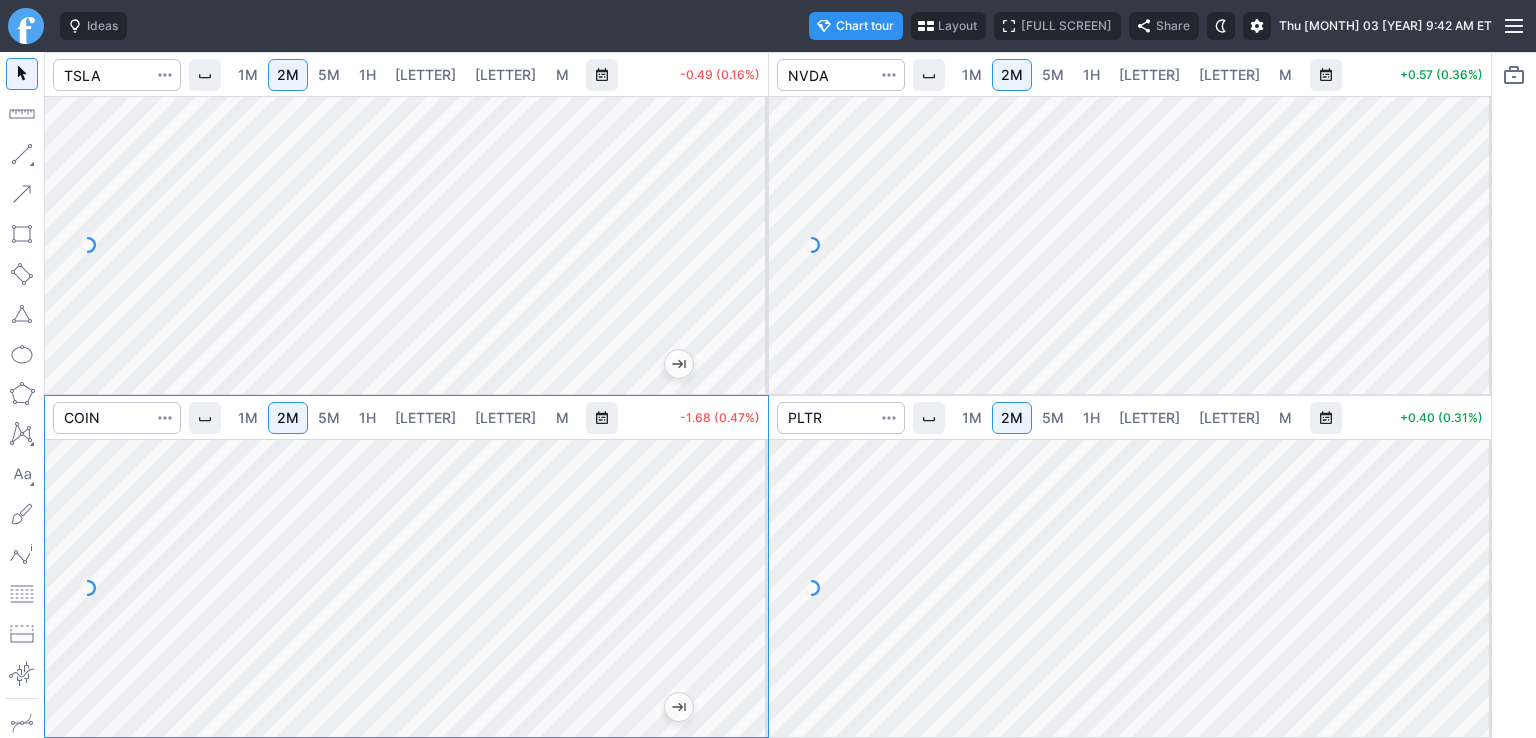 drag, startPoint x: 1477, startPoint y: 153, endPoint x: 1454, endPoint y: 199, distance: 51.42956 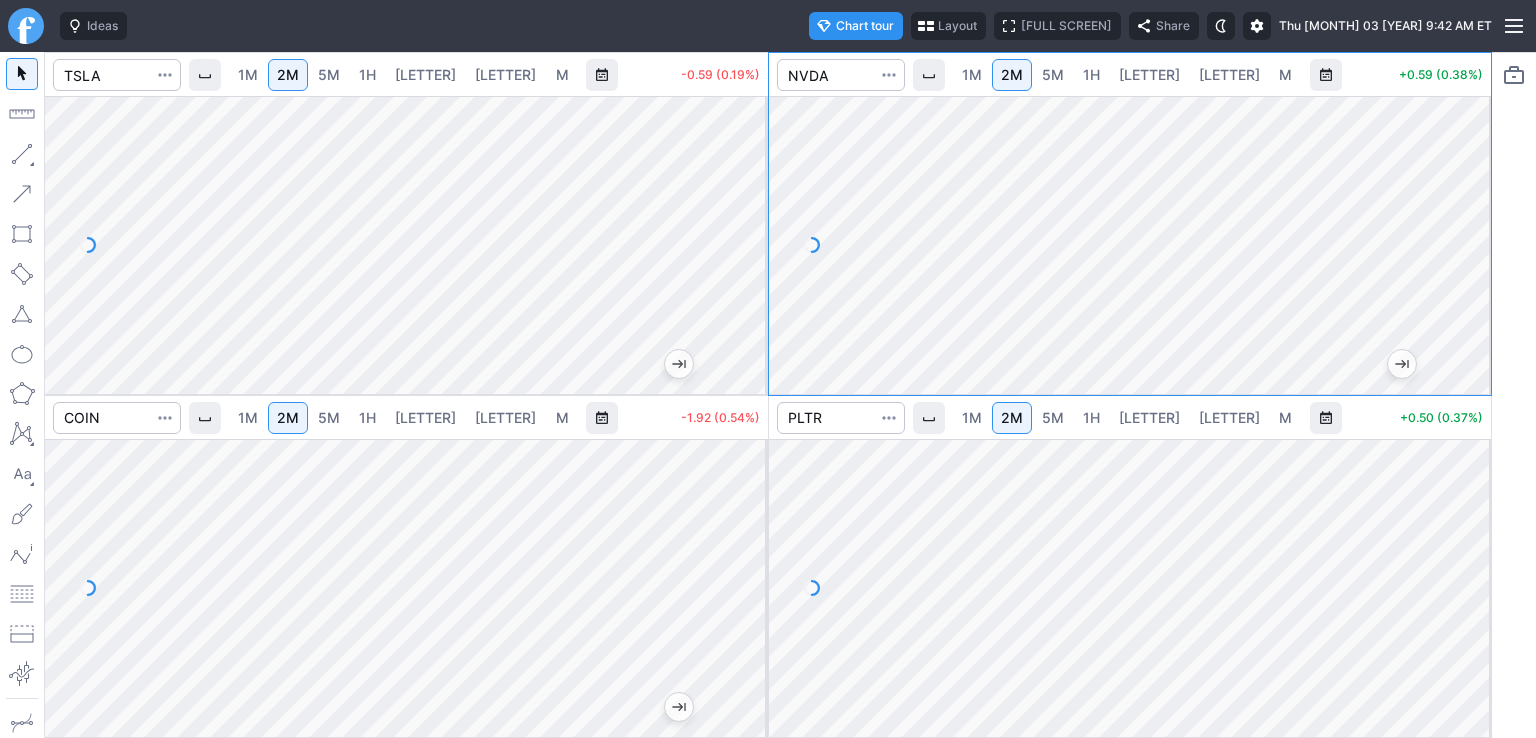 drag, startPoint x: 1456, startPoint y: 481, endPoint x: 1462, endPoint y: 553, distance: 72.249565 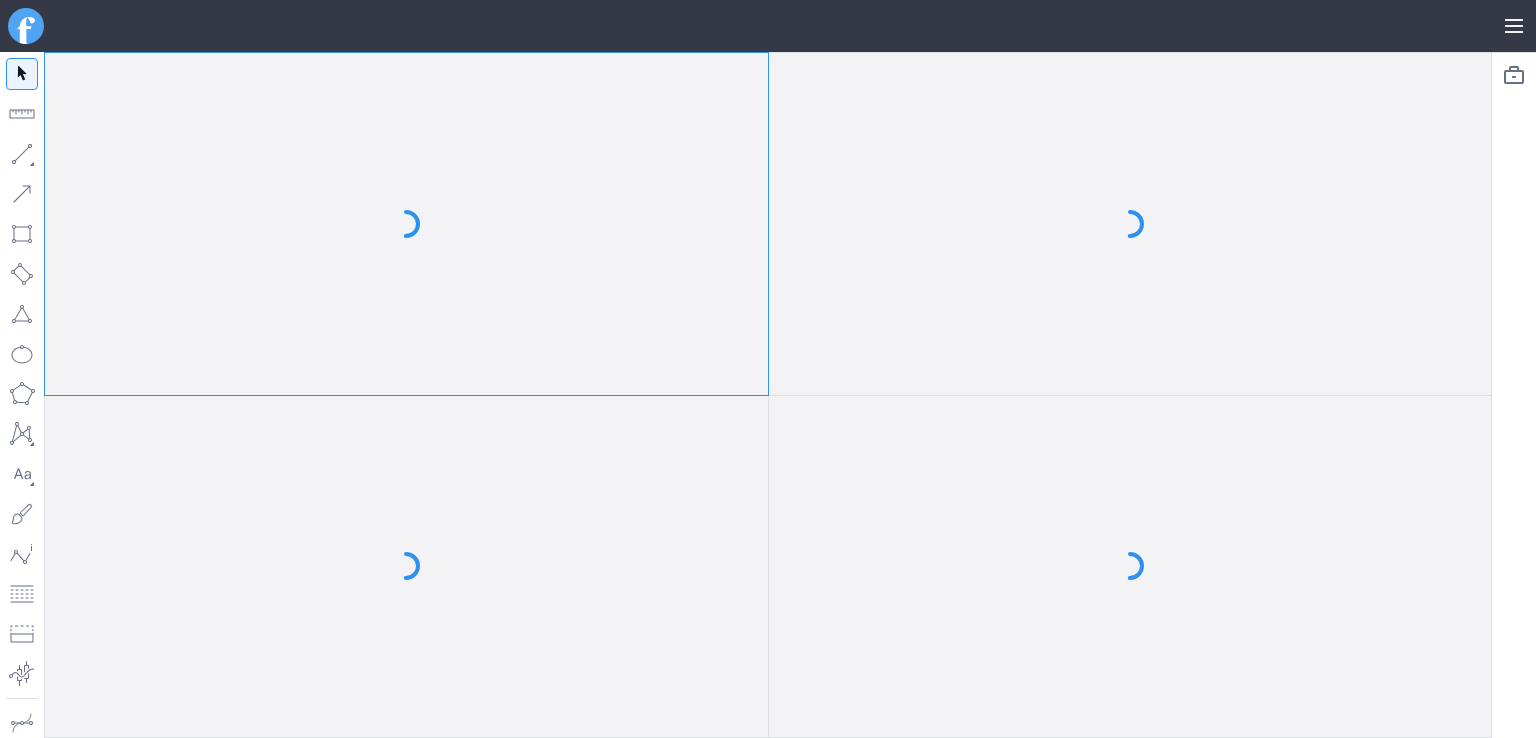 scroll, scrollTop: 0, scrollLeft: 0, axis: both 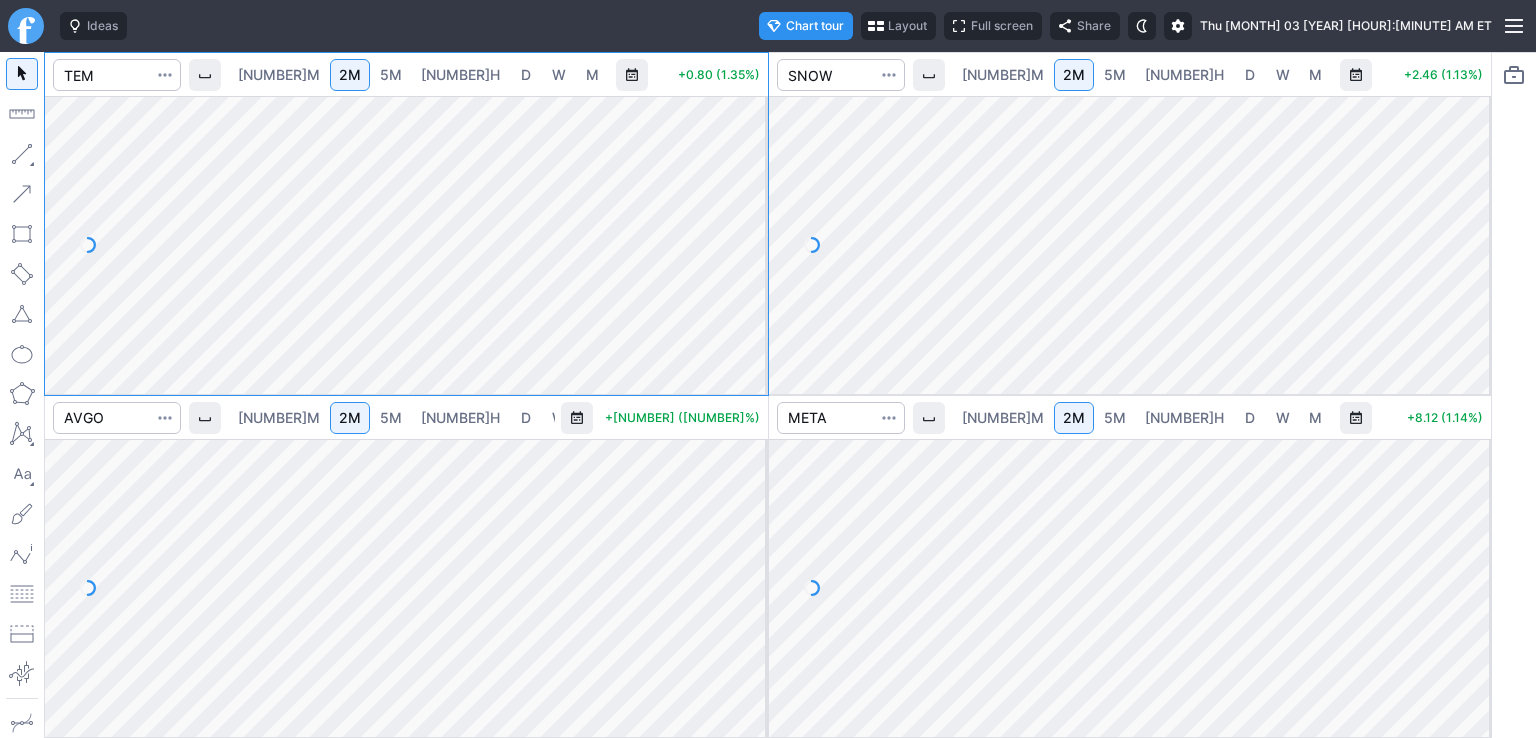 click on "1M 2M 5M 1H D W M +0.80 (1.35%) 1M 2M 5M 1H D W M +2.46 (1.13%) 1M 2M 5M 1H D W M +1.95 (0.72%) 1M 2M 5M 1H D W M +8.12 (1.14%)" at bounding box center (768, 395) 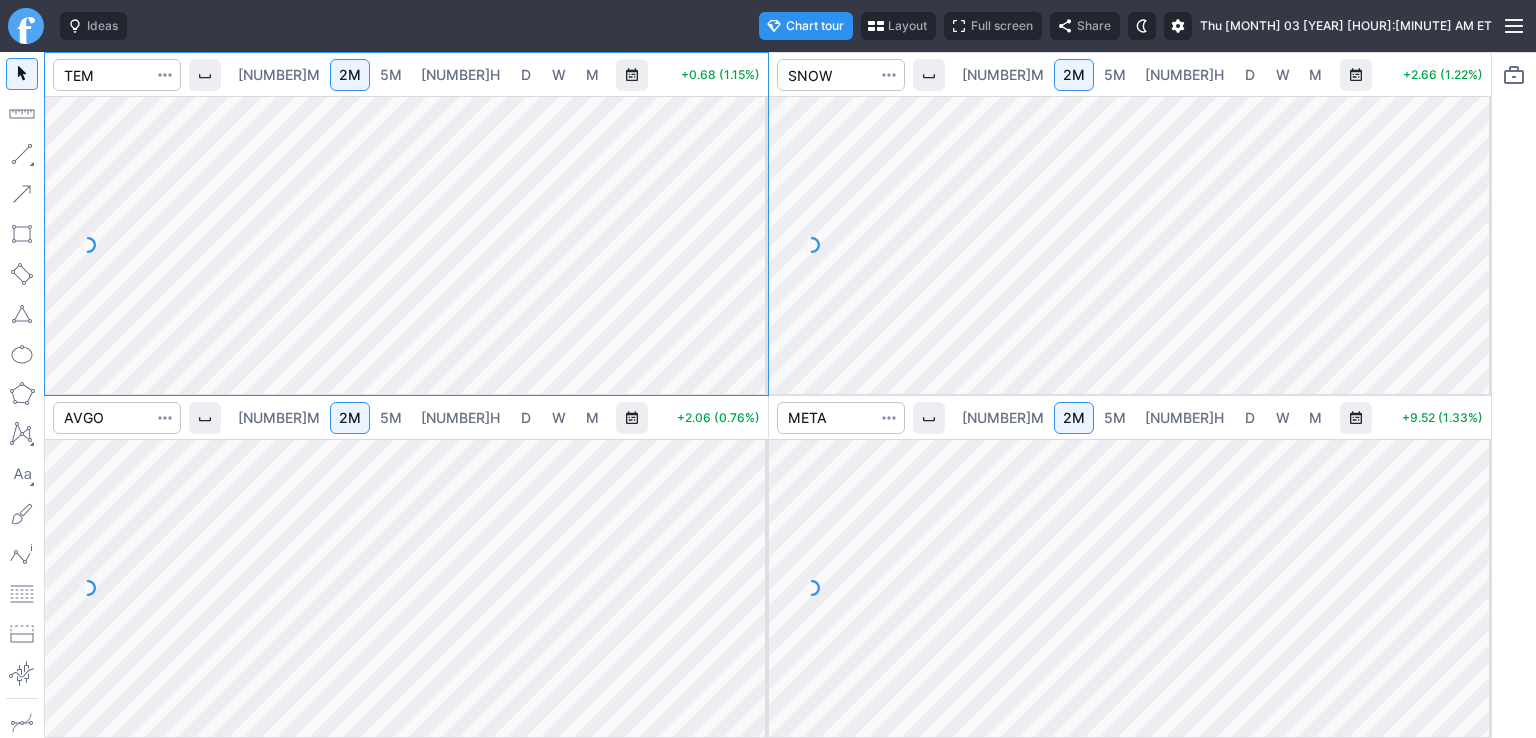 drag, startPoint x: 1472, startPoint y: 145, endPoint x: 1465, endPoint y: 219, distance: 74.330345 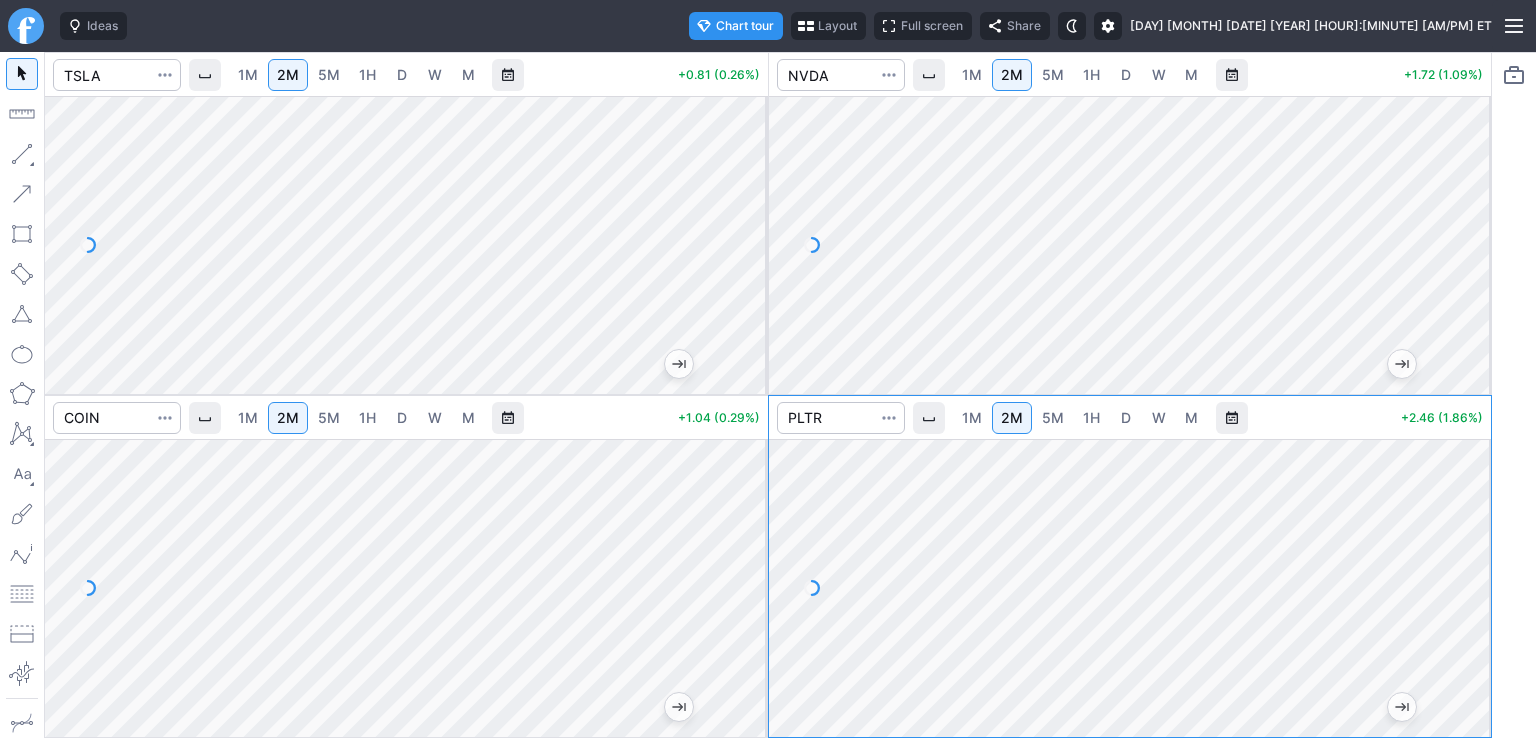 scroll, scrollTop: 0, scrollLeft: 0, axis: both 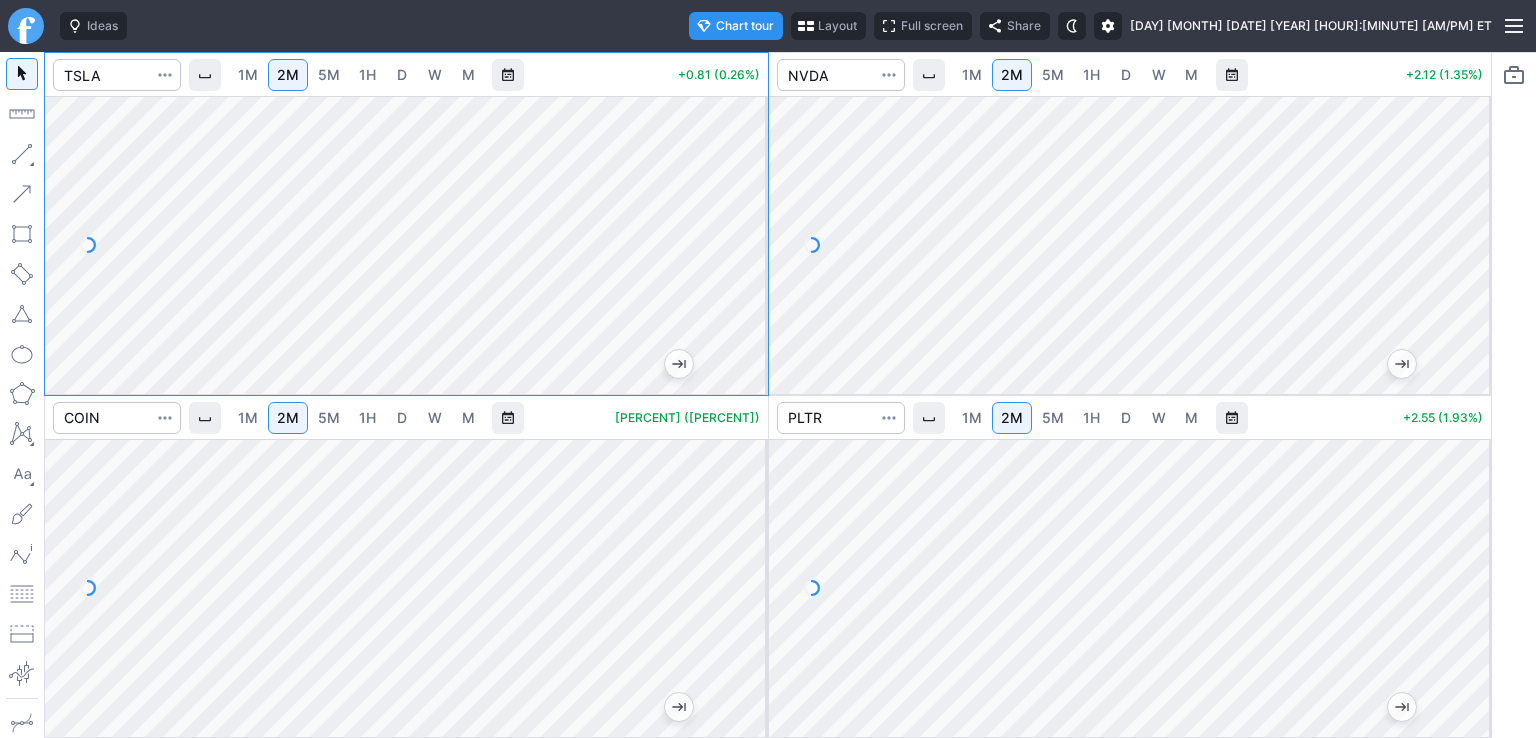 click on "M" at bounding box center [468, 75] 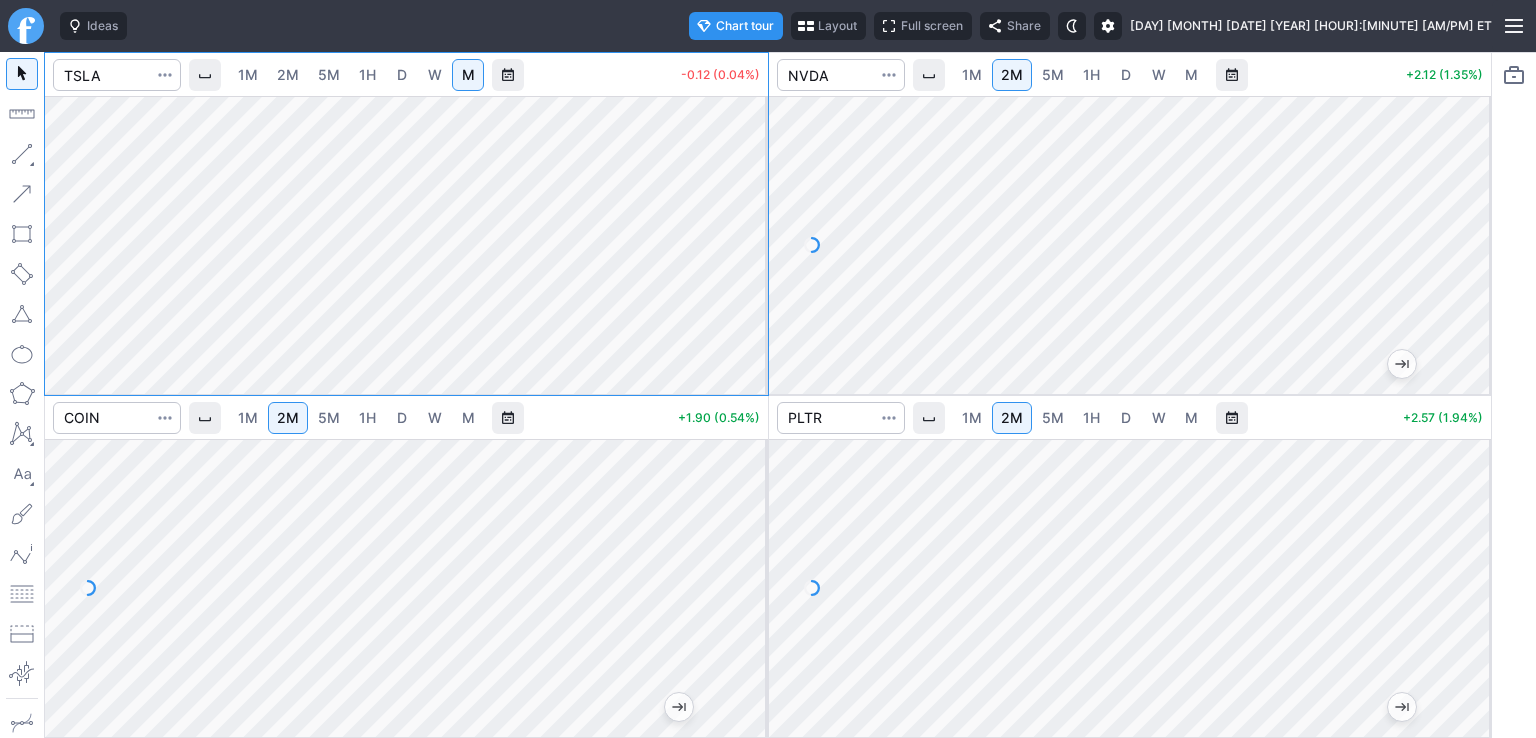 click on "2M" at bounding box center [288, 75] 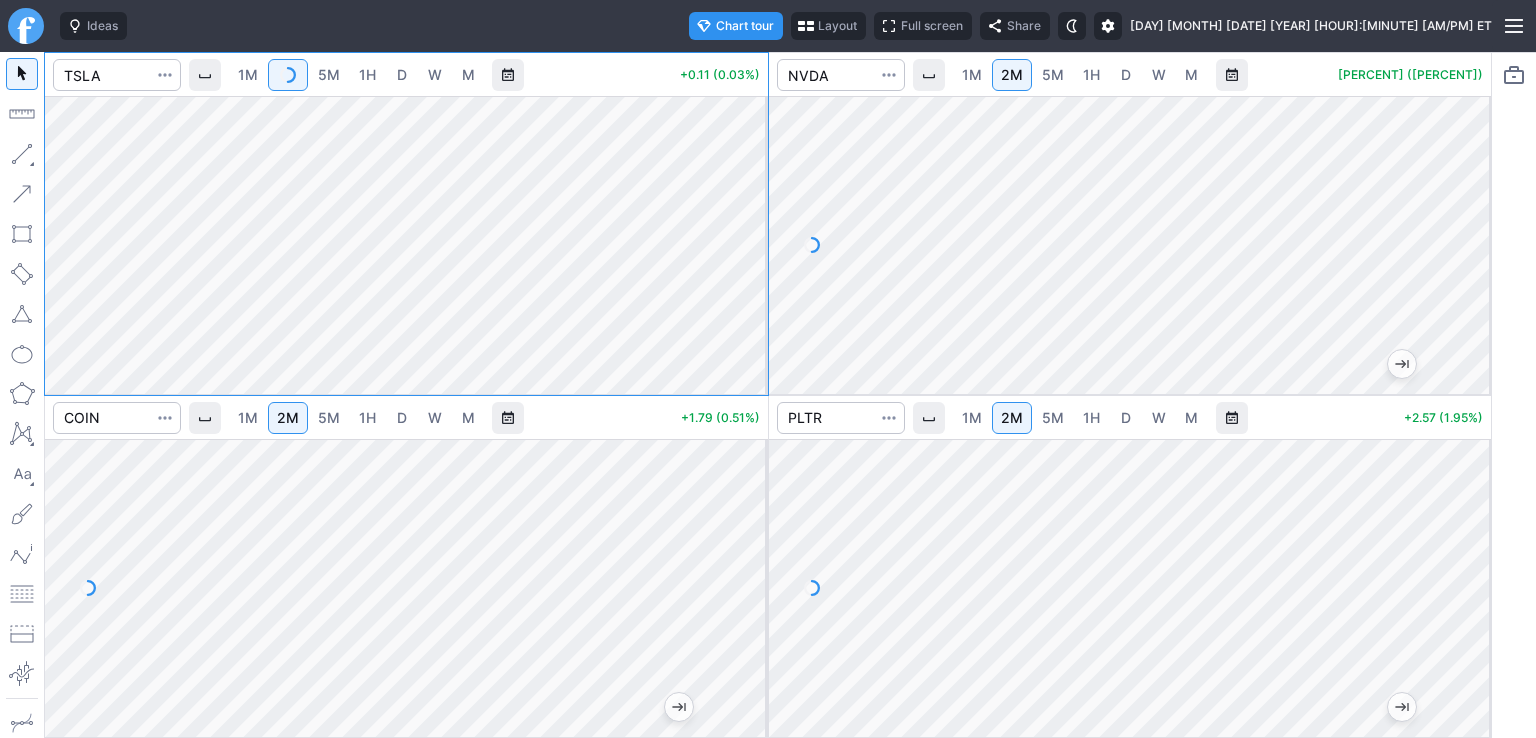 click on "D" at bounding box center [402, 74] 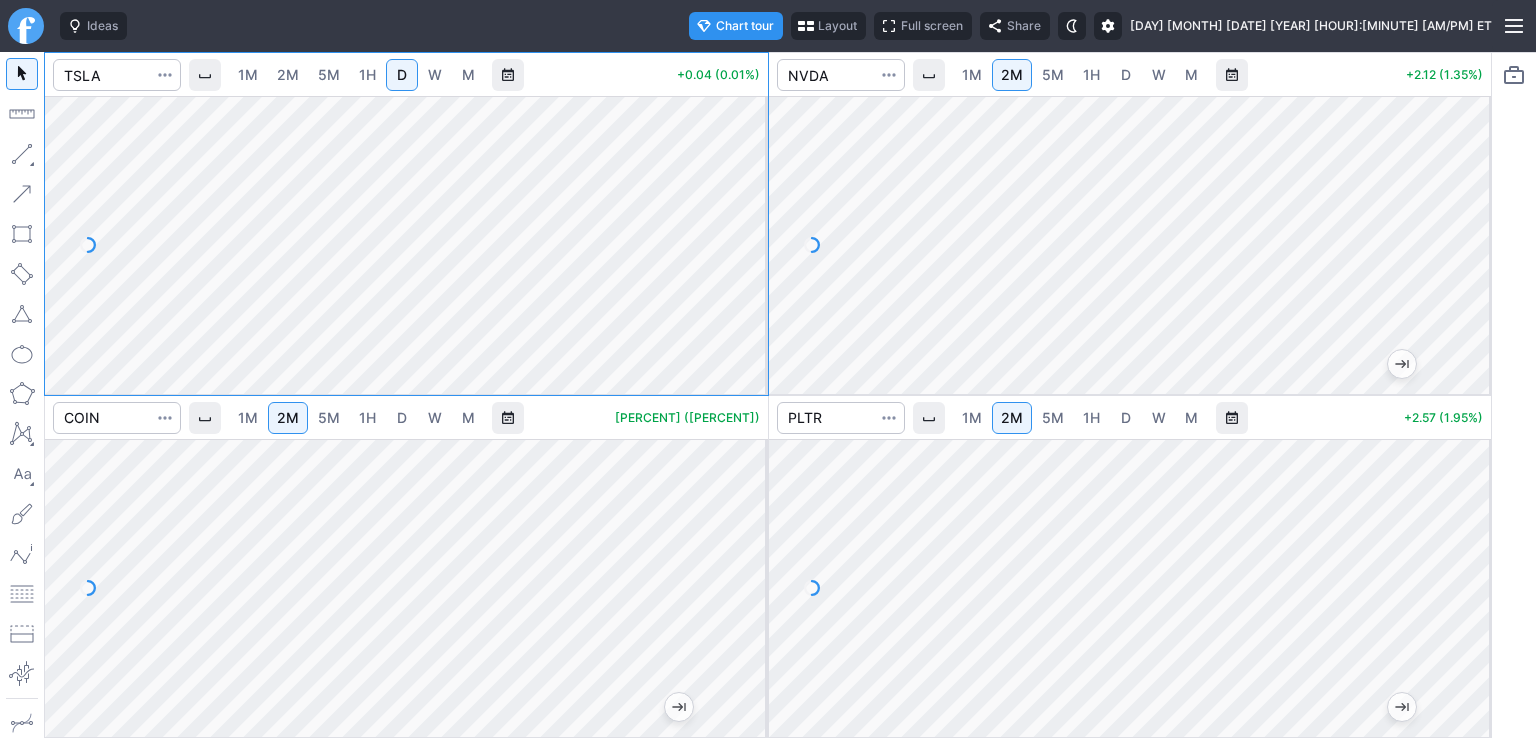 click on "2M" at bounding box center [288, 74] 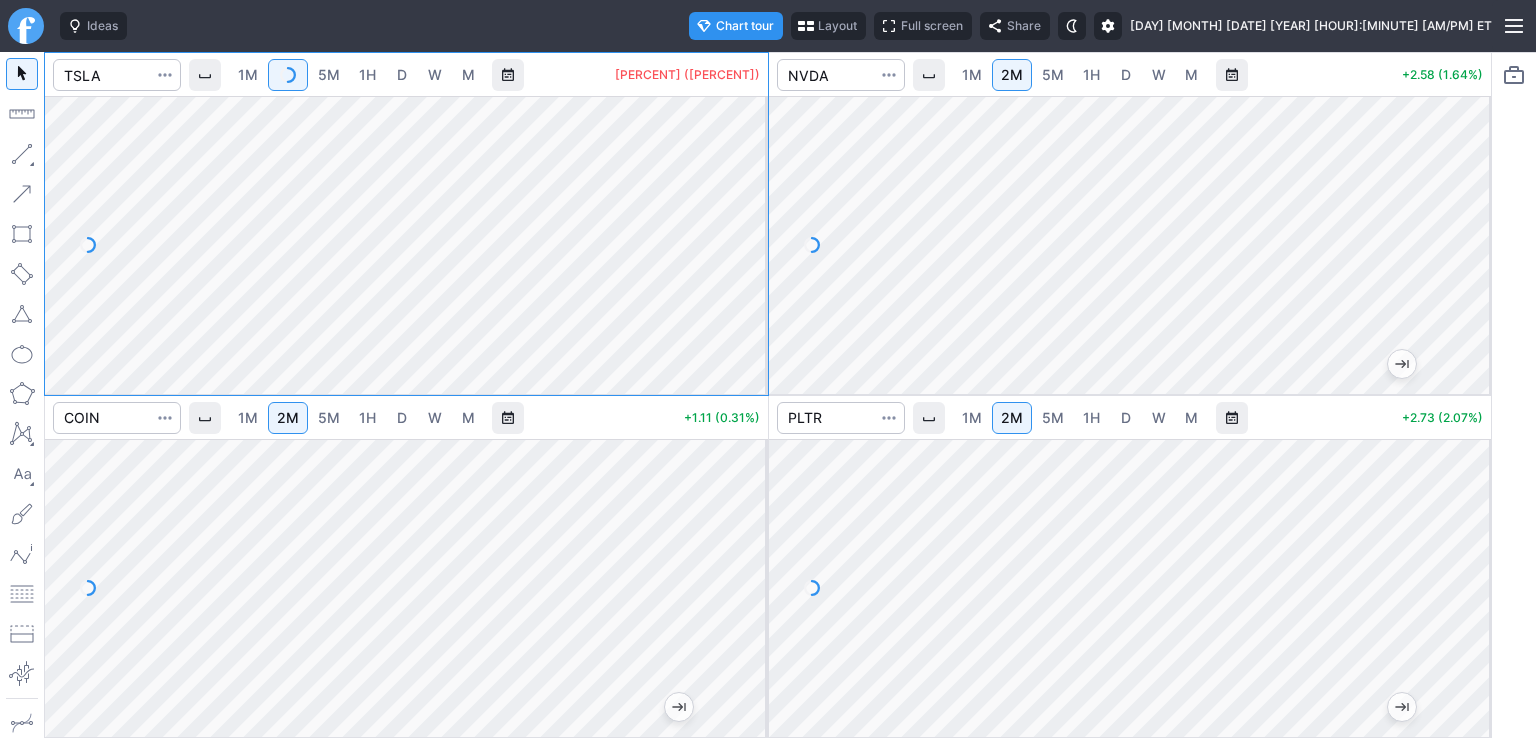 click on "M" at bounding box center (468, 74) 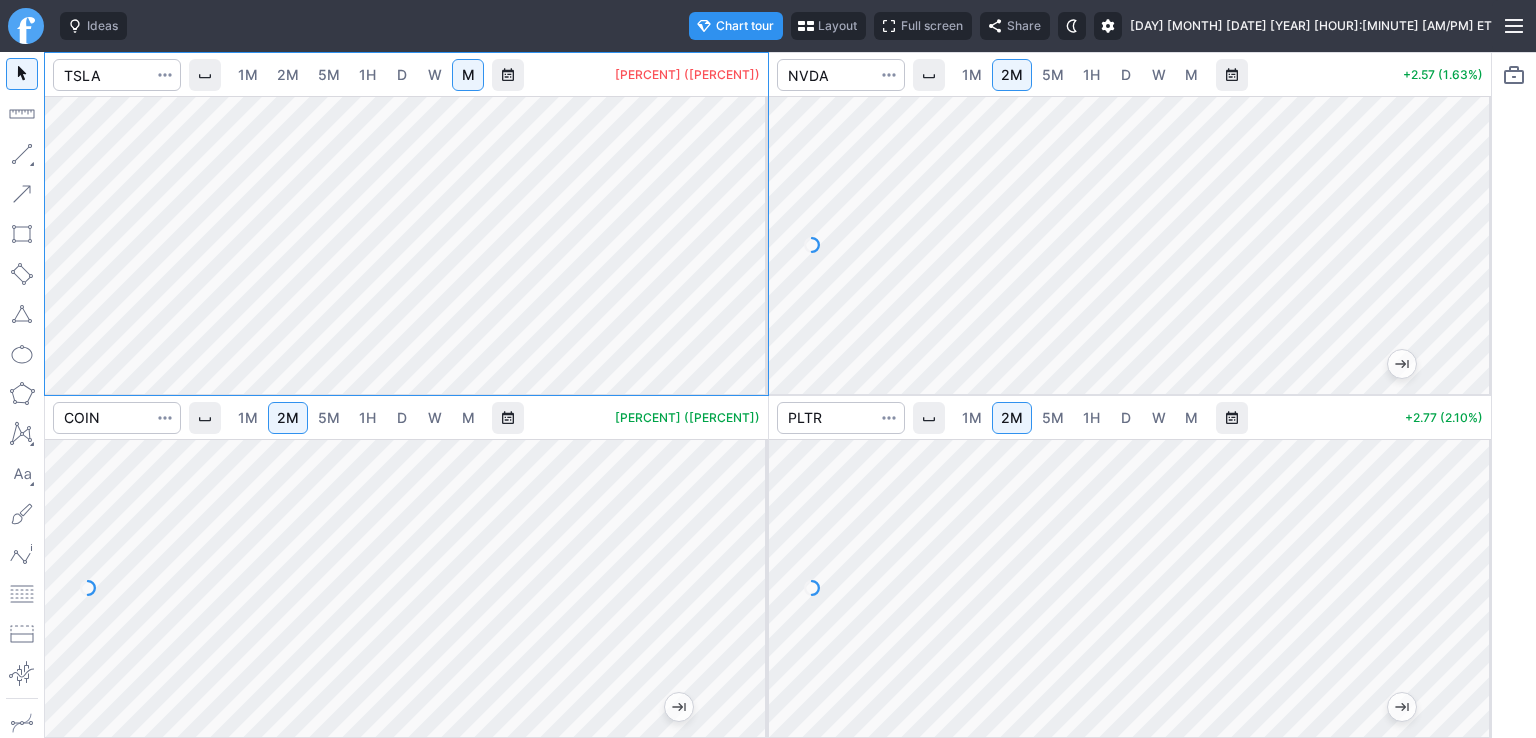 click on "D" at bounding box center [402, 74] 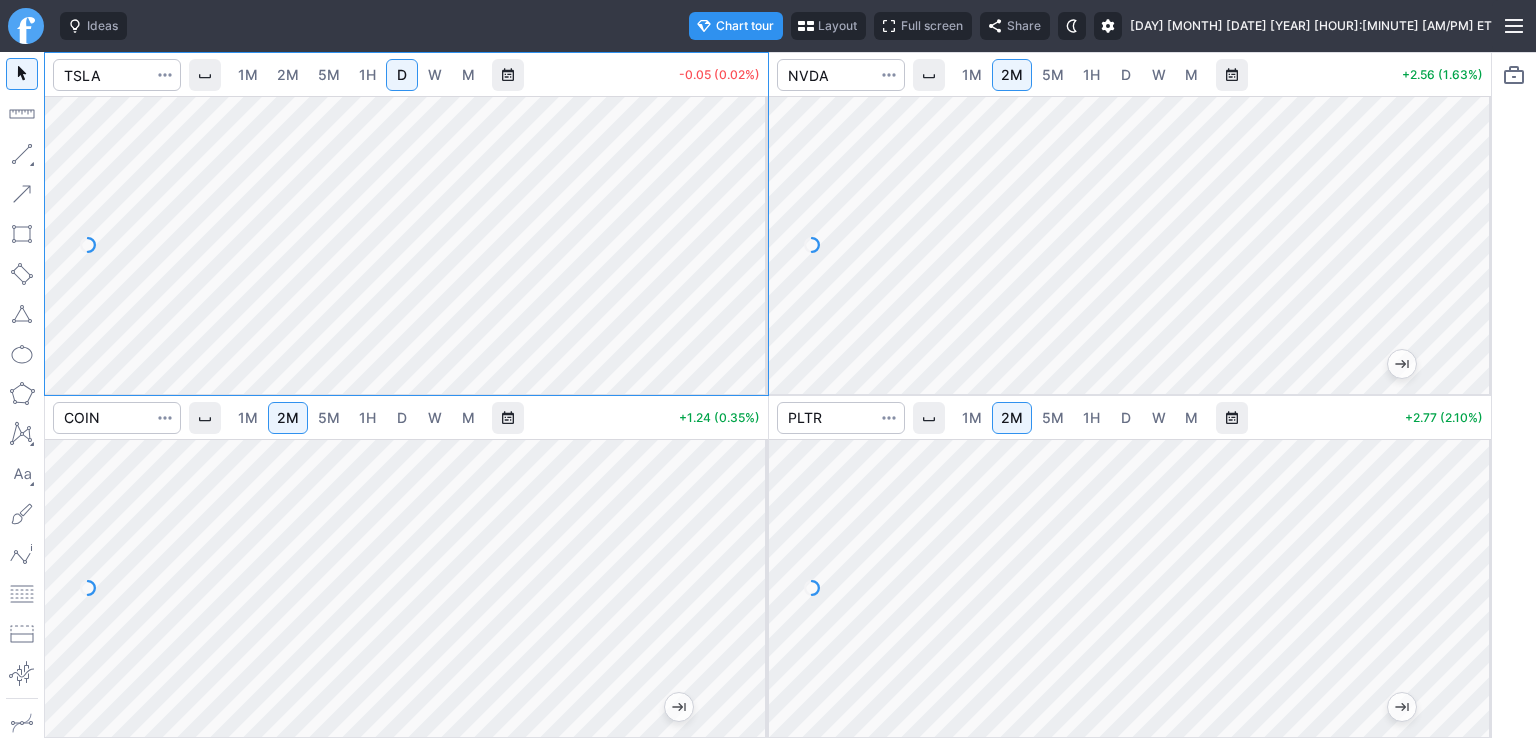 click on "5M" at bounding box center (329, 74) 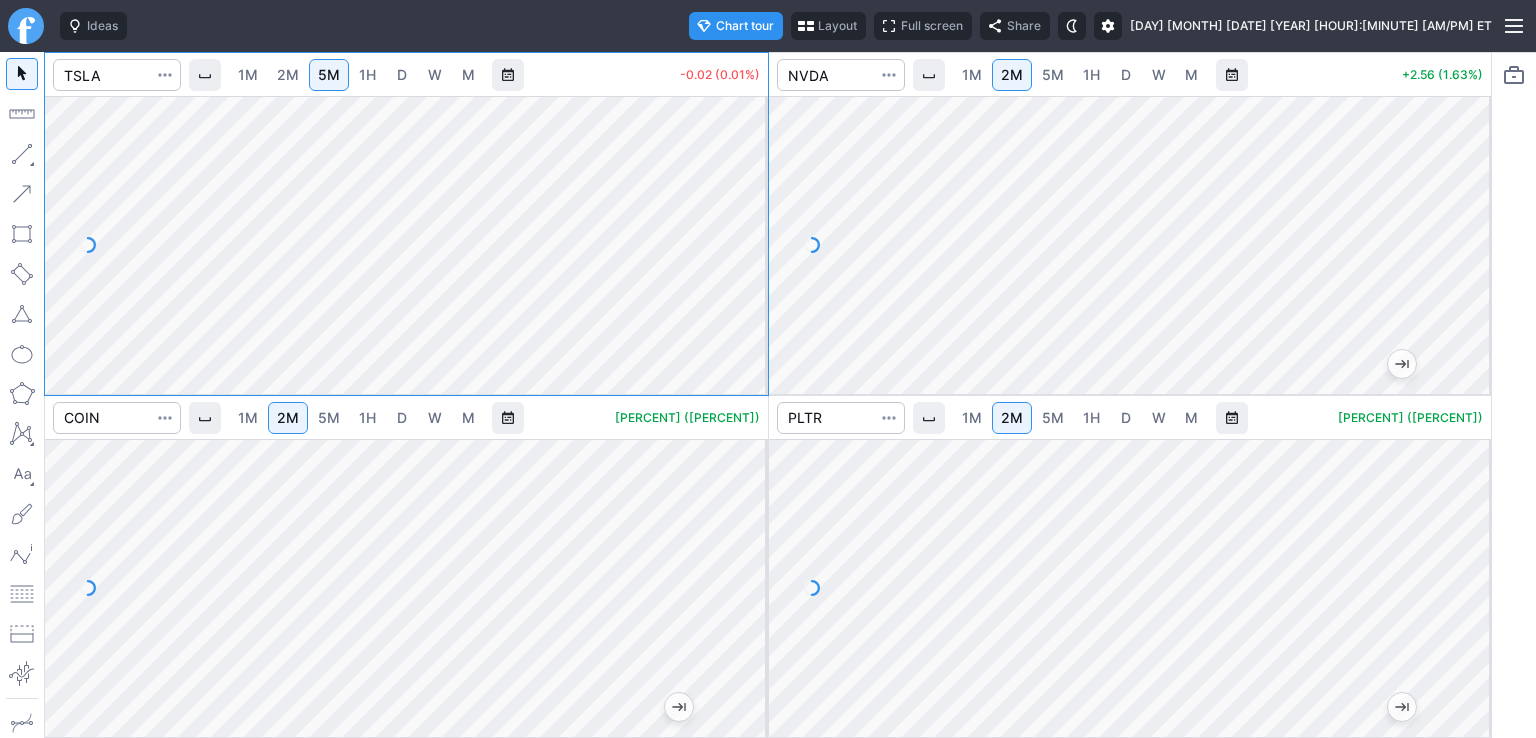 click on "2M" at bounding box center [288, 74] 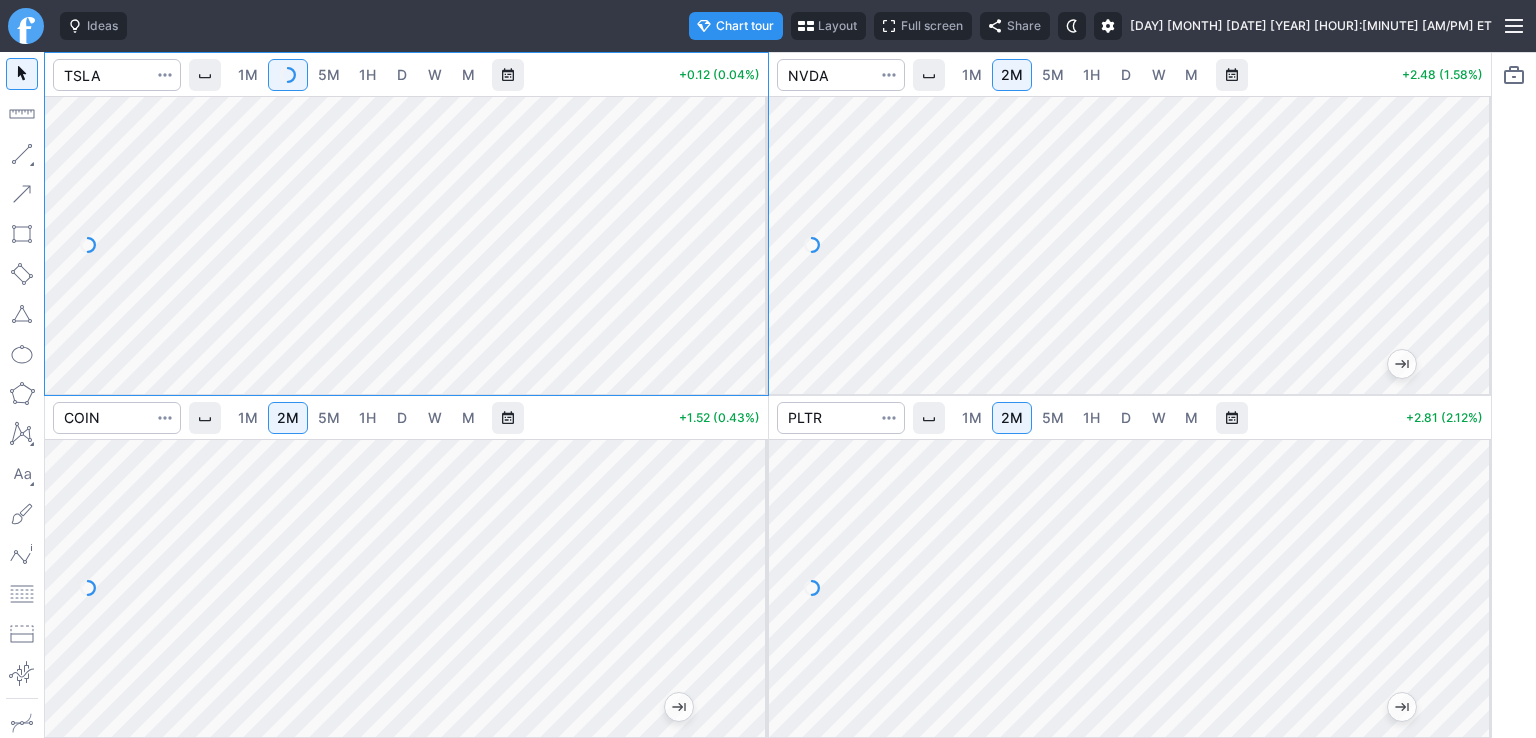 click on "1M" at bounding box center (248, 74) 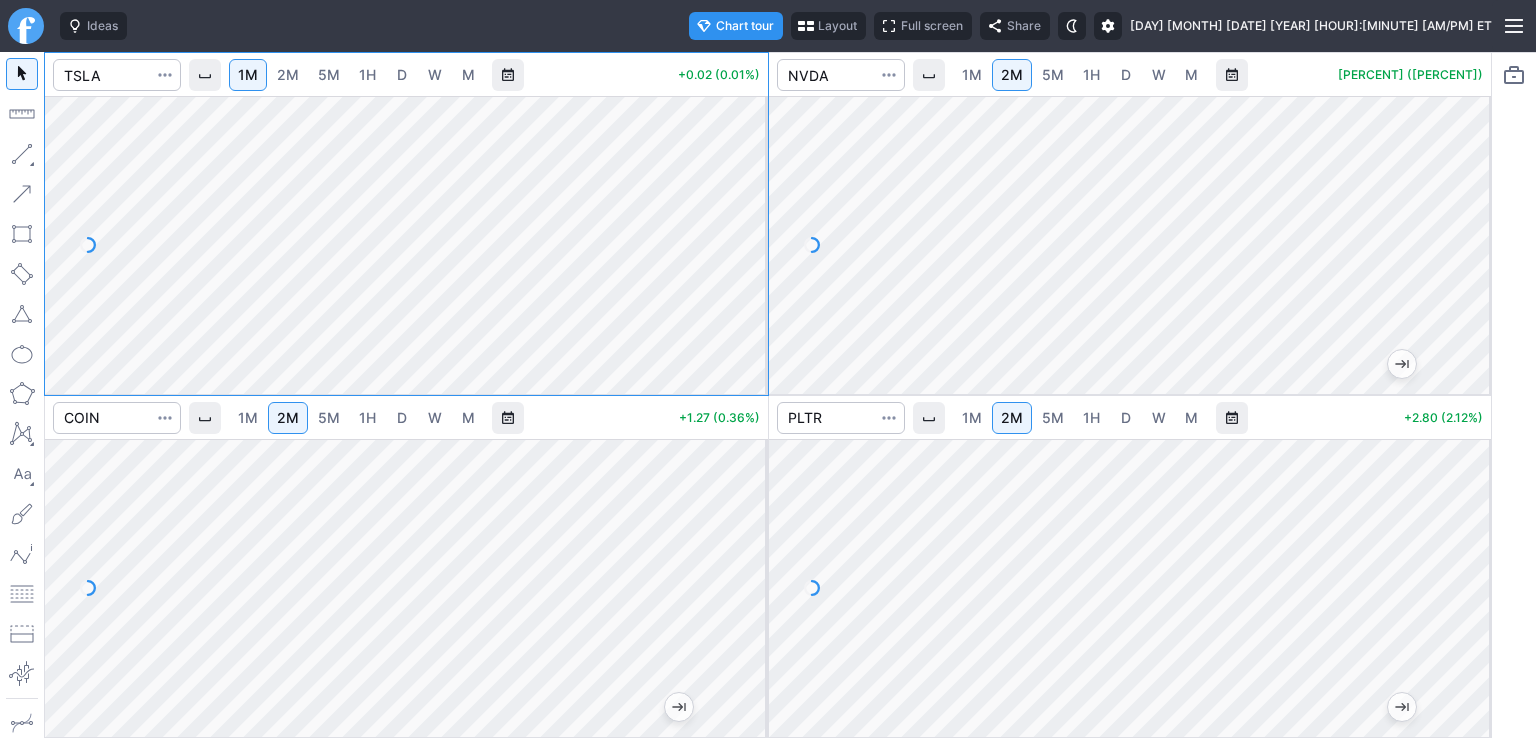 click on "2M" at bounding box center (288, 74) 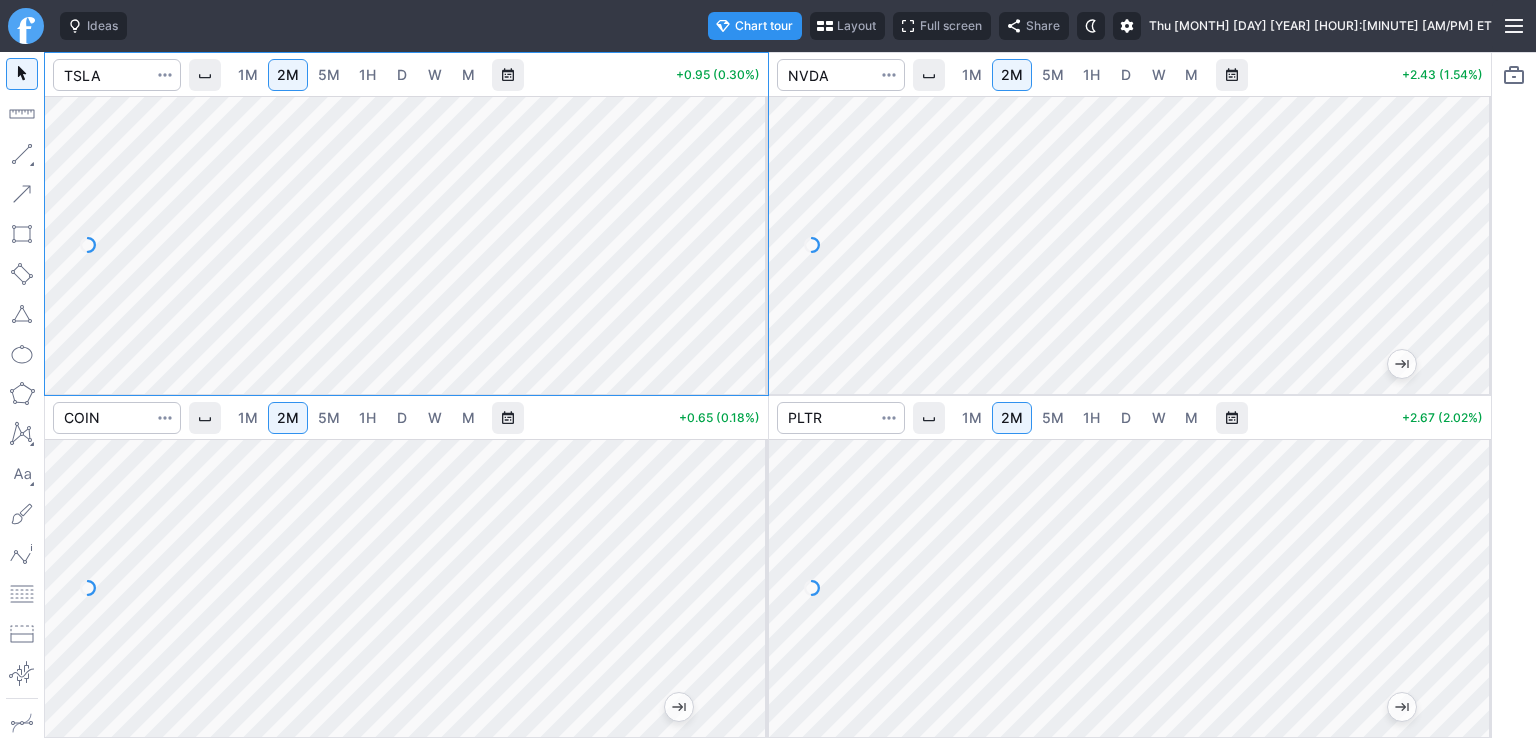 scroll, scrollTop: 0, scrollLeft: 0, axis: both 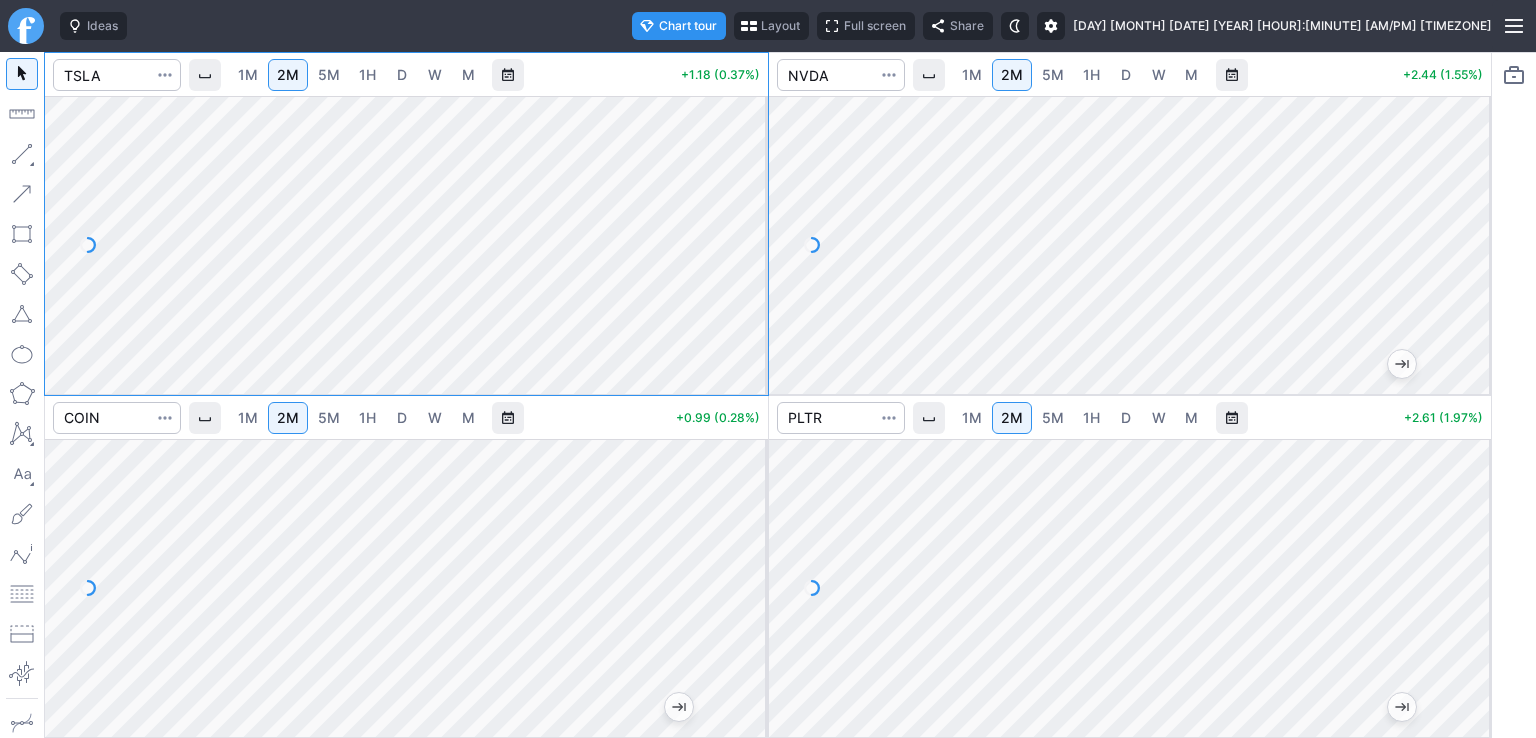 drag, startPoint x: 740, startPoint y: 129, endPoint x: 750, endPoint y: 218, distance: 89.560036 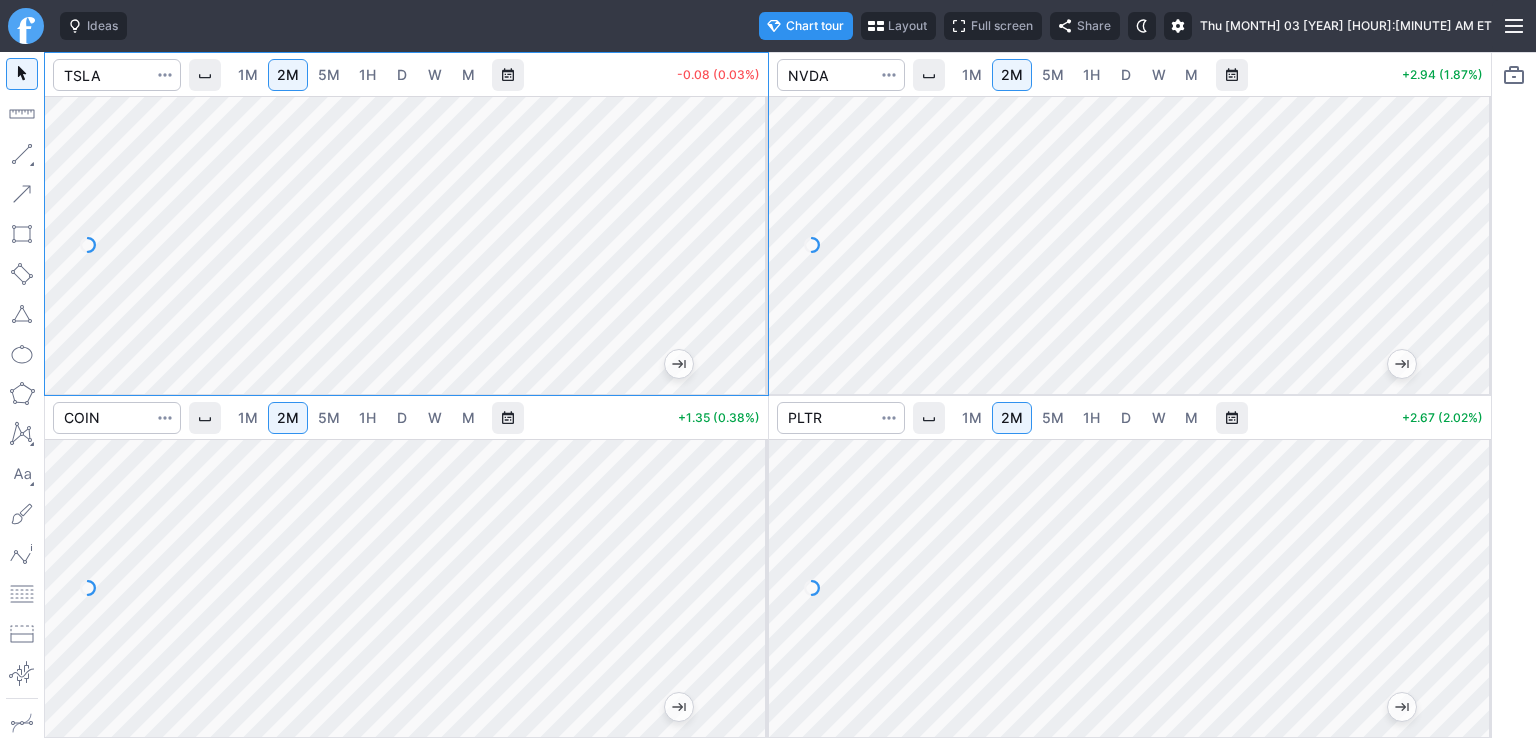 drag, startPoint x: 1468, startPoint y: 196, endPoint x: 1450, endPoint y: 248, distance: 55.027267 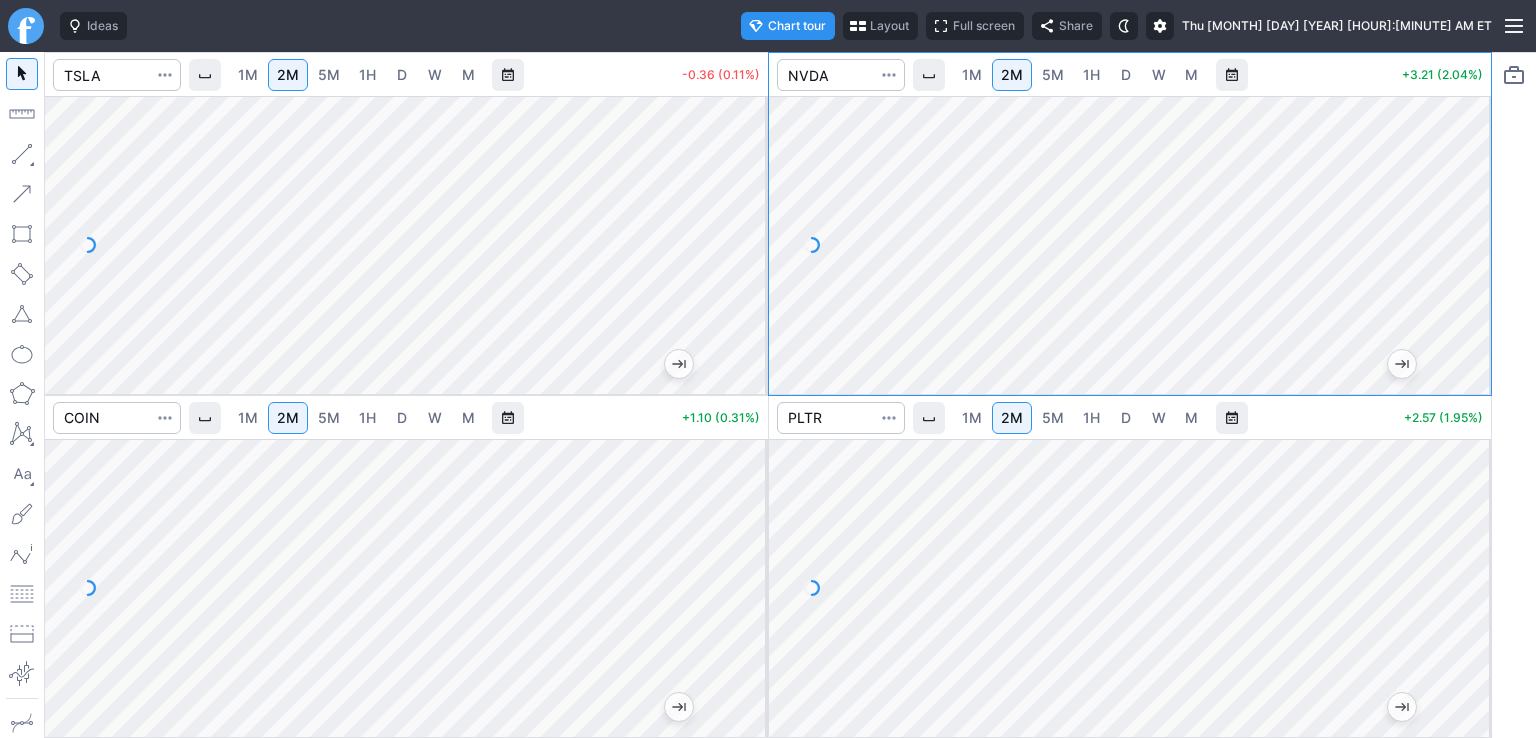 scroll, scrollTop: 0, scrollLeft: 0, axis: both 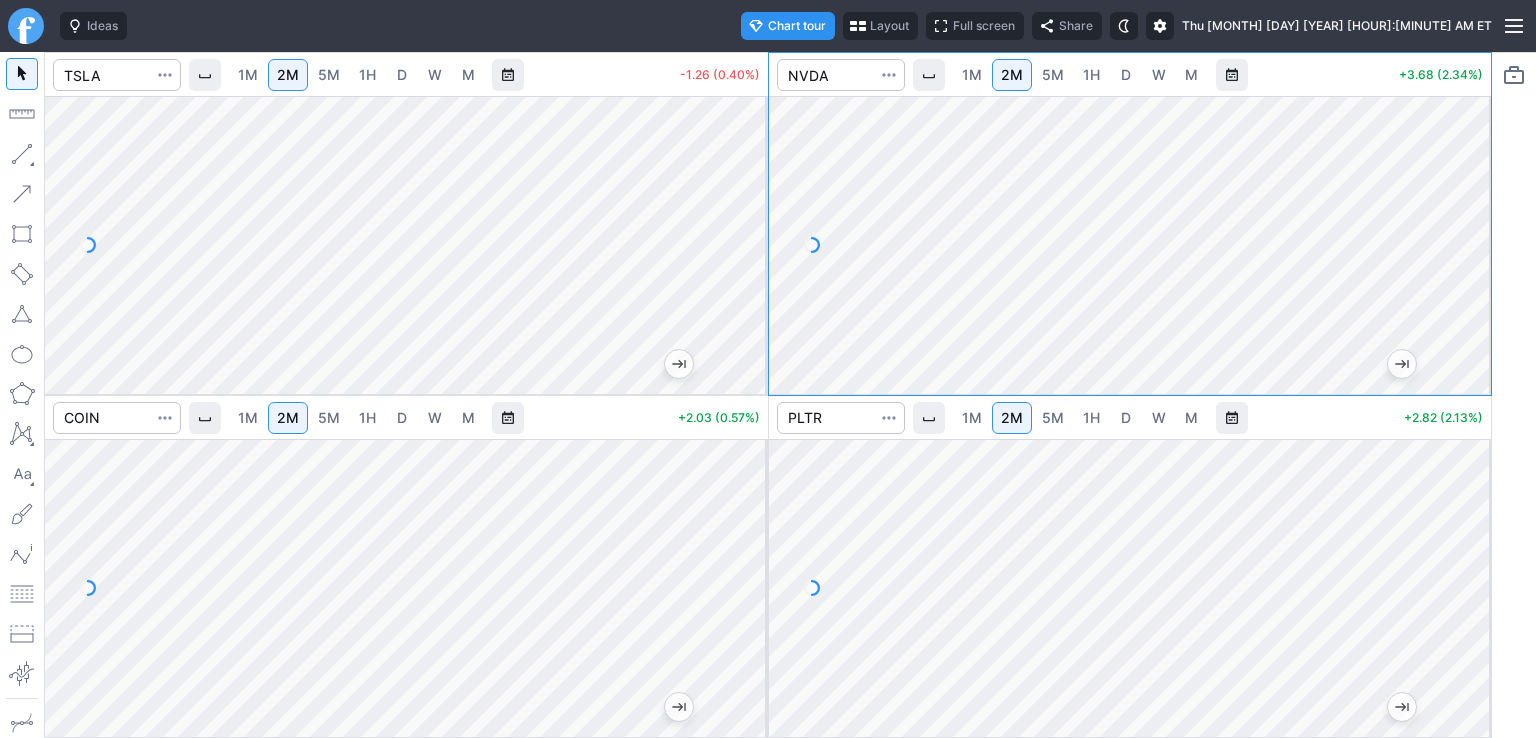 drag, startPoint x: 1465, startPoint y: 166, endPoint x: 1465, endPoint y: 212, distance: 46 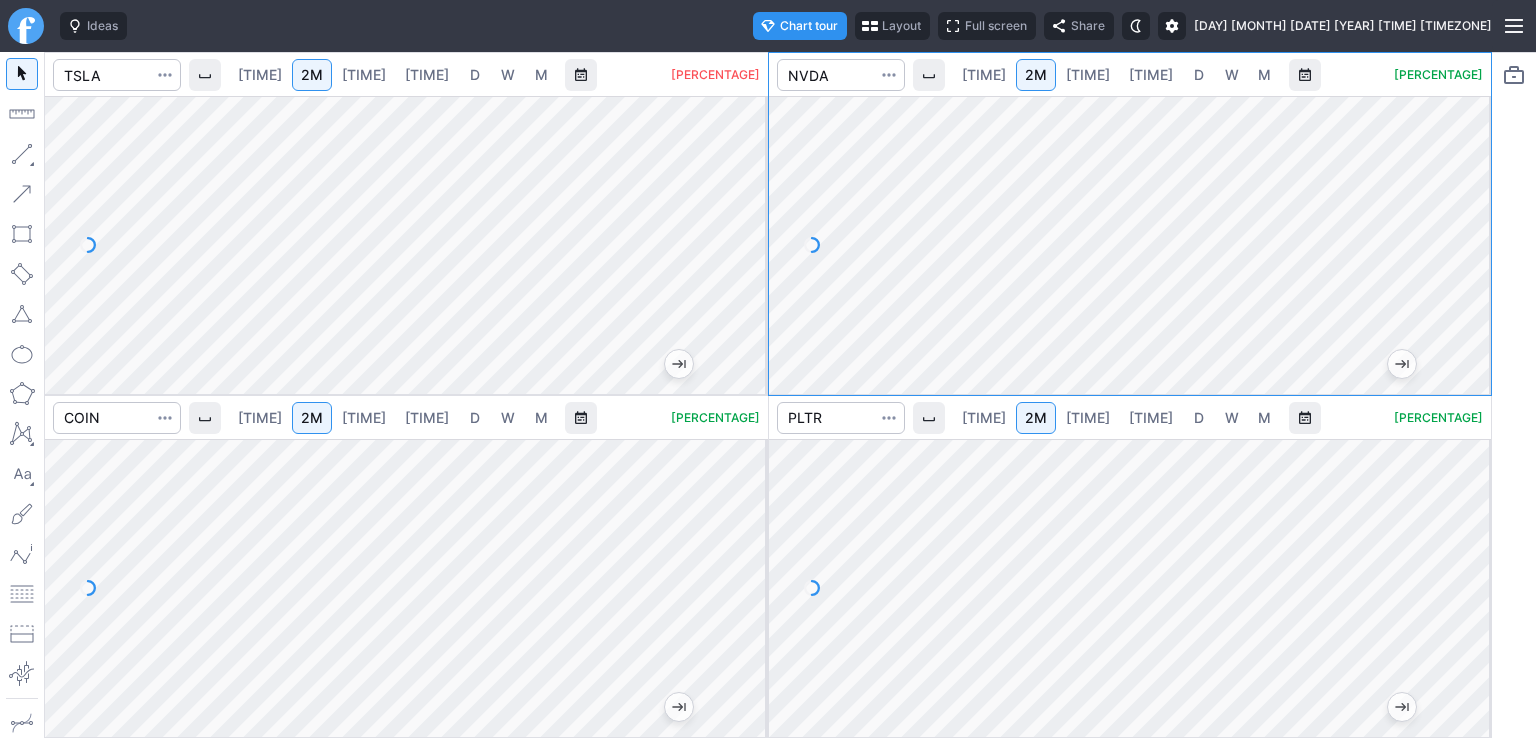 scroll, scrollTop: 0, scrollLeft: 0, axis: both 